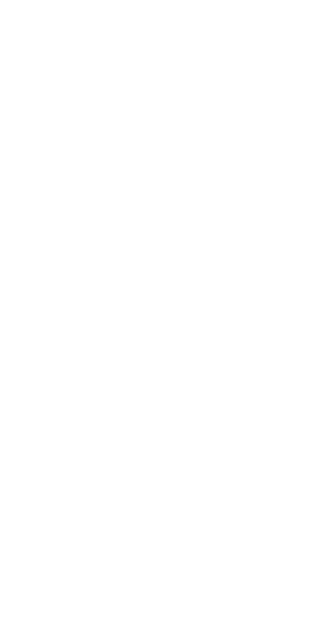 scroll, scrollTop: 0, scrollLeft: 0, axis: both 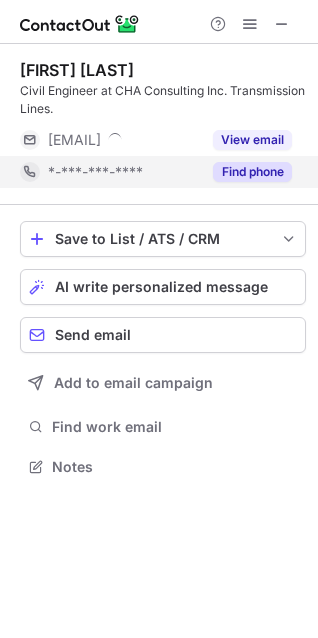 click on "Find phone" at bounding box center (252, 172) 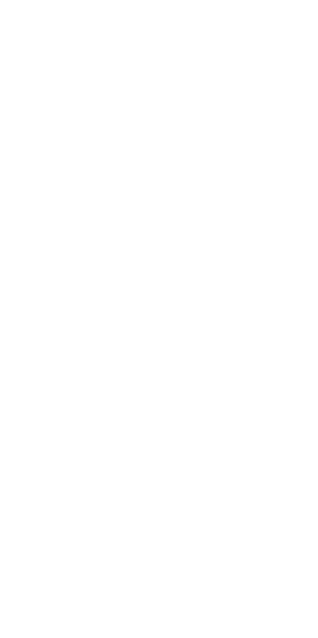 scroll, scrollTop: 0, scrollLeft: 0, axis: both 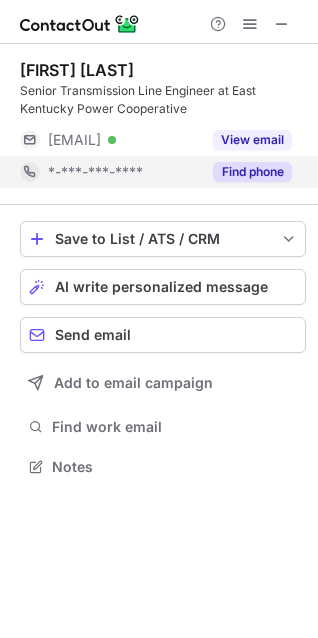 click on "Find phone" at bounding box center (252, 172) 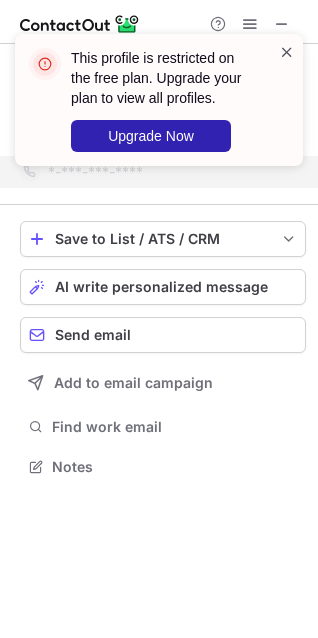 click at bounding box center [287, 52] 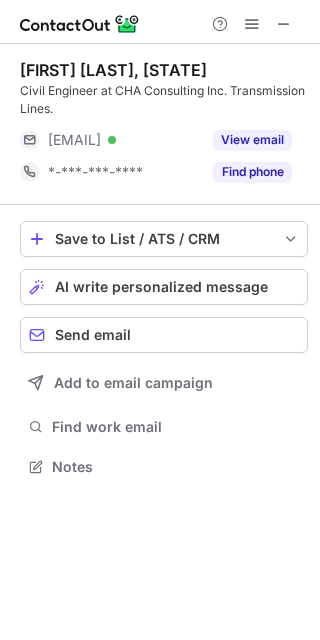 scroll, scrollTop: 0, scrollLeft: 0, axis: both 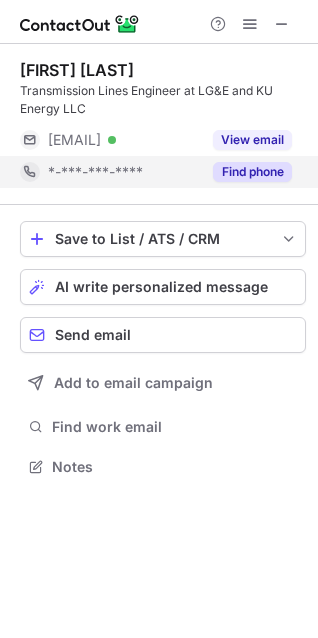click on "Find phone" at bounding box center [252, 172] 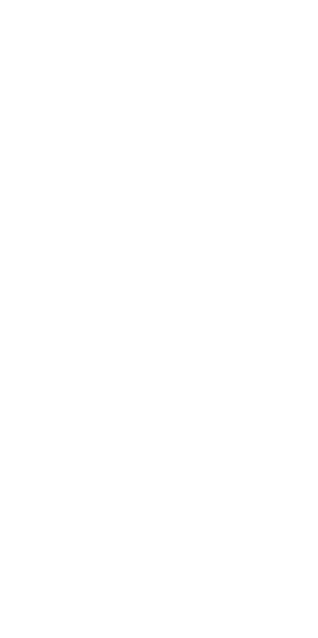 scroll, scrollTop: 0, scrollLeft: 0, axis: both 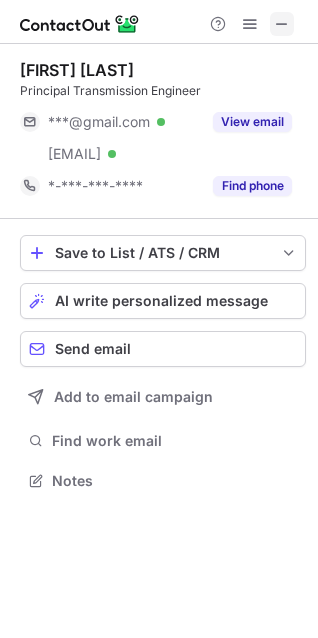 click at bounding box center (282, 24) 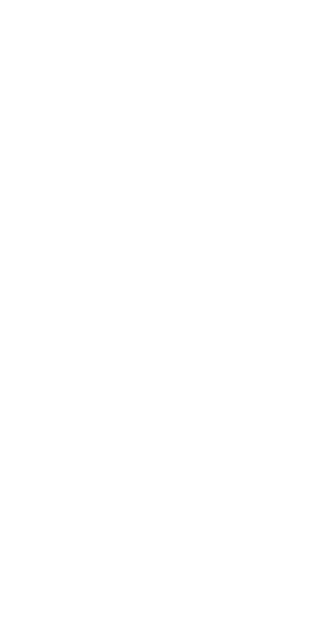 scroll, scrollTop: 0, scrollLeft: 0, axis: both 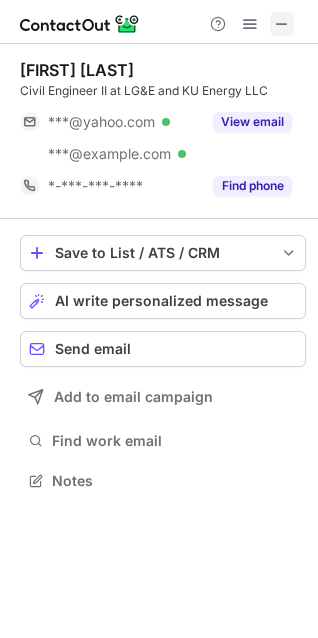 click at bounding box center [282, 24] 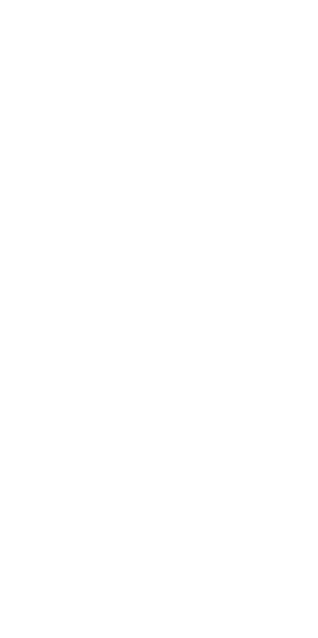scroll, scrollTop: 0, scrollLeft: 0, axis: both 